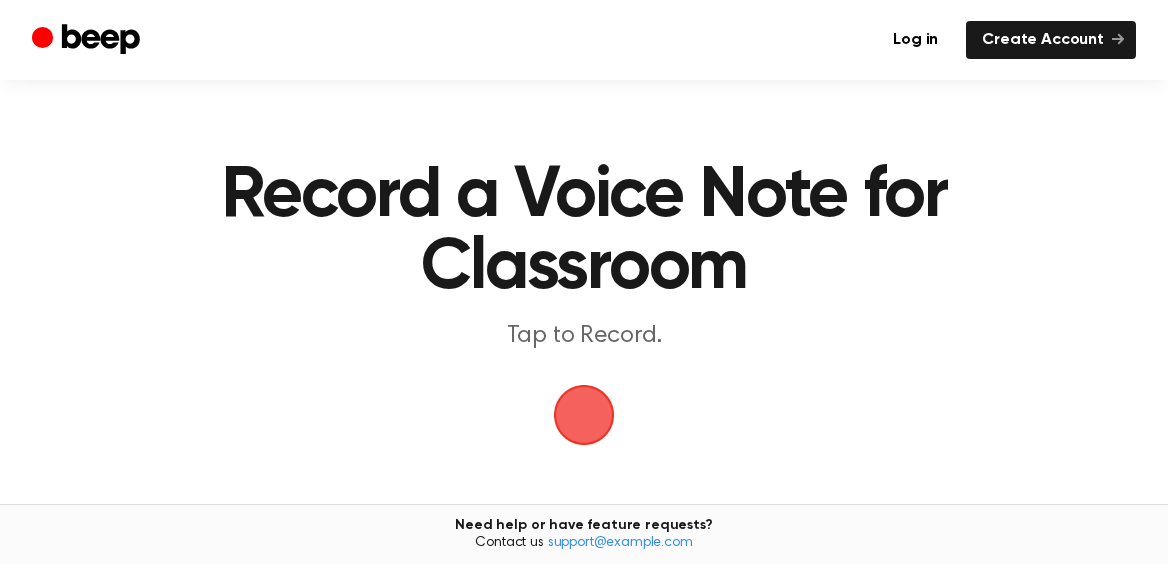 scroll, scrollTop: 186, scrollLeft: 0, axis: vertical 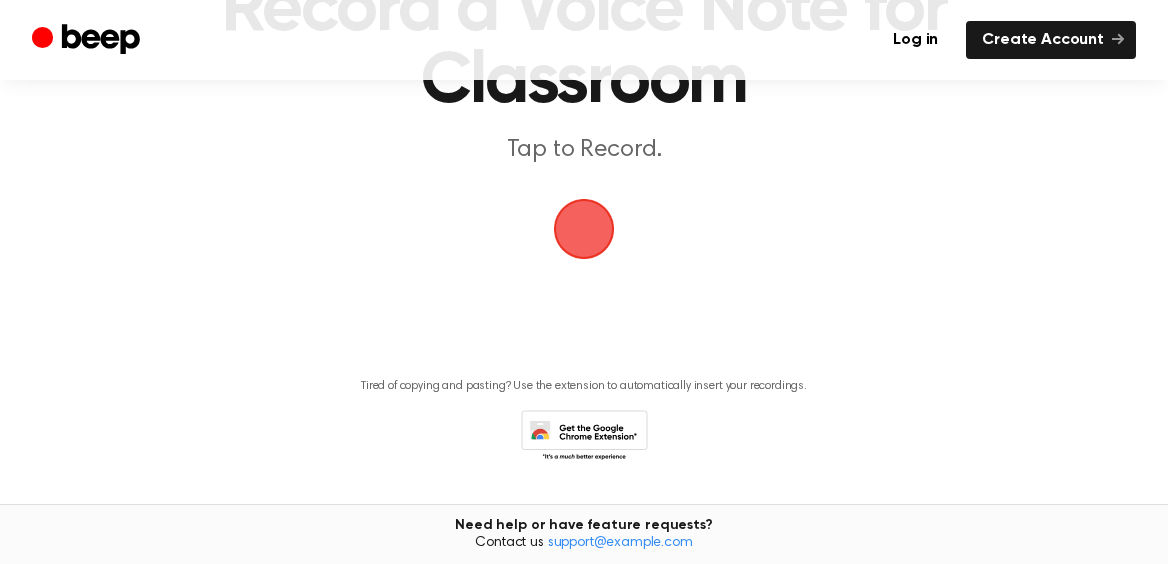 click at bounding box center [584, 229] 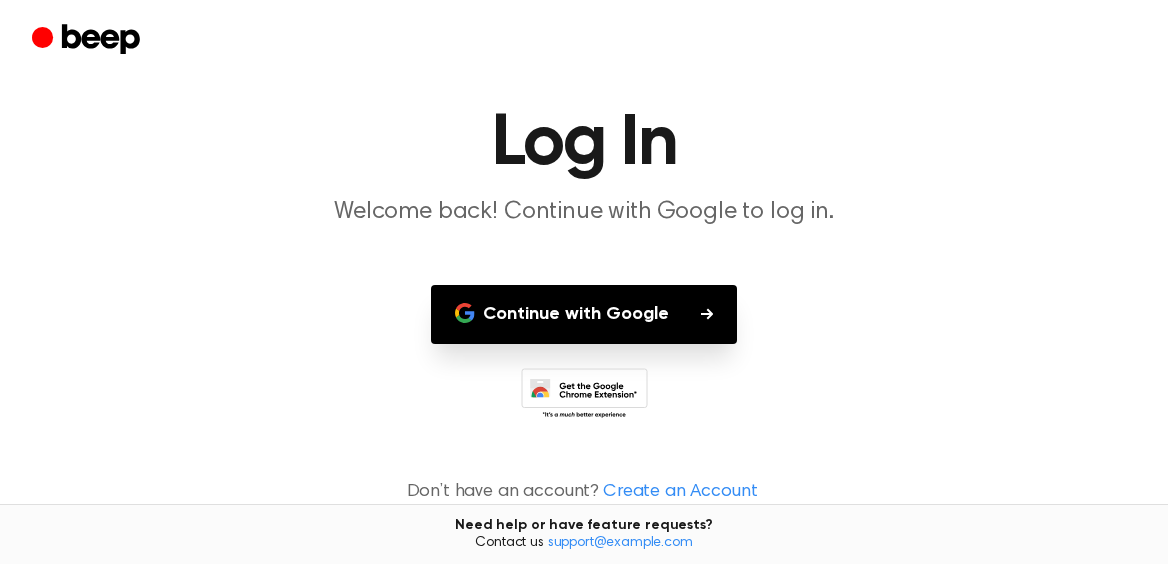 scroll, scrollTop: 0, scrollLeft: 0, axis: both 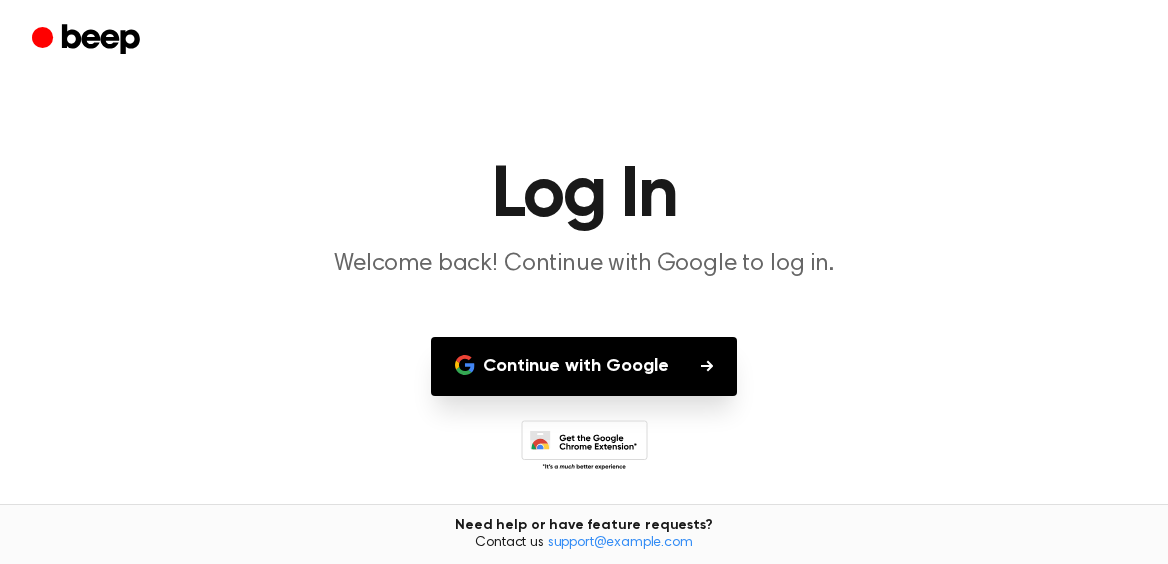 click 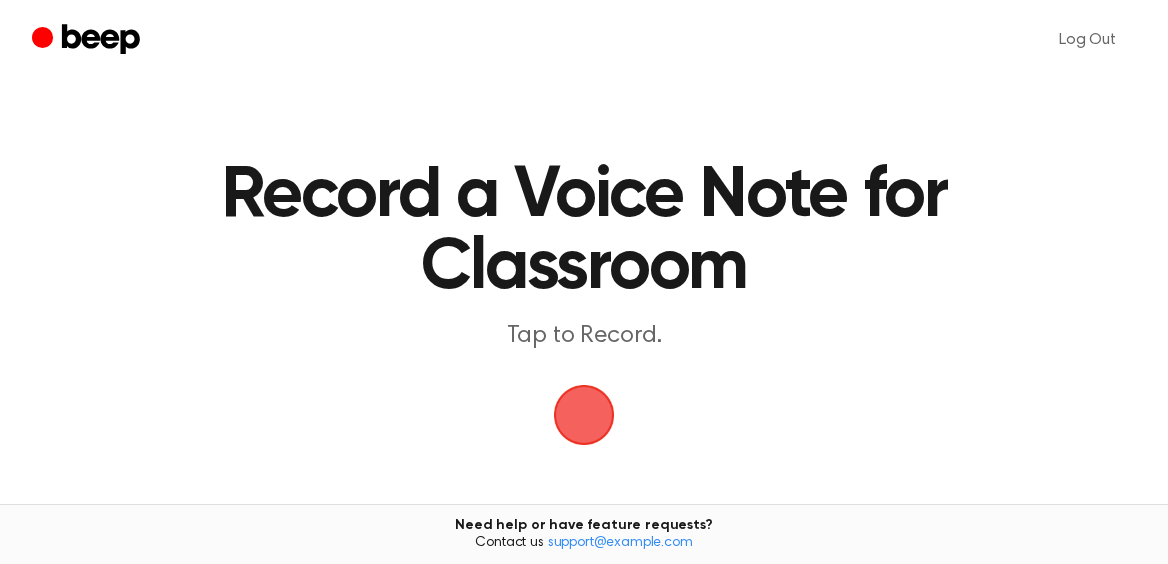 click at bounding box center (584, 415) 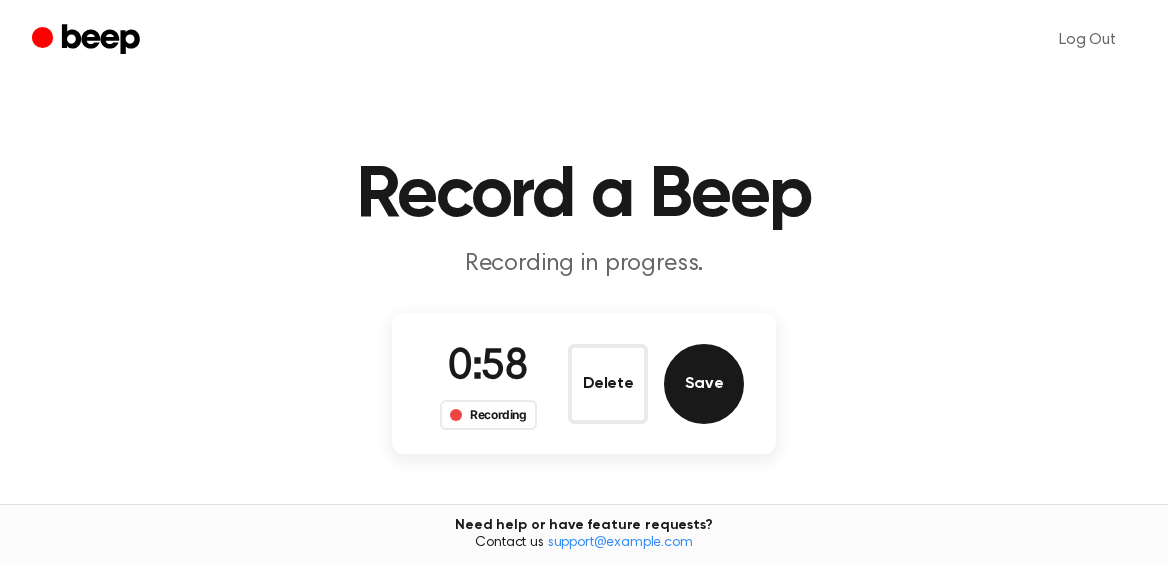click on "Save" at bounding box center (704, 384) 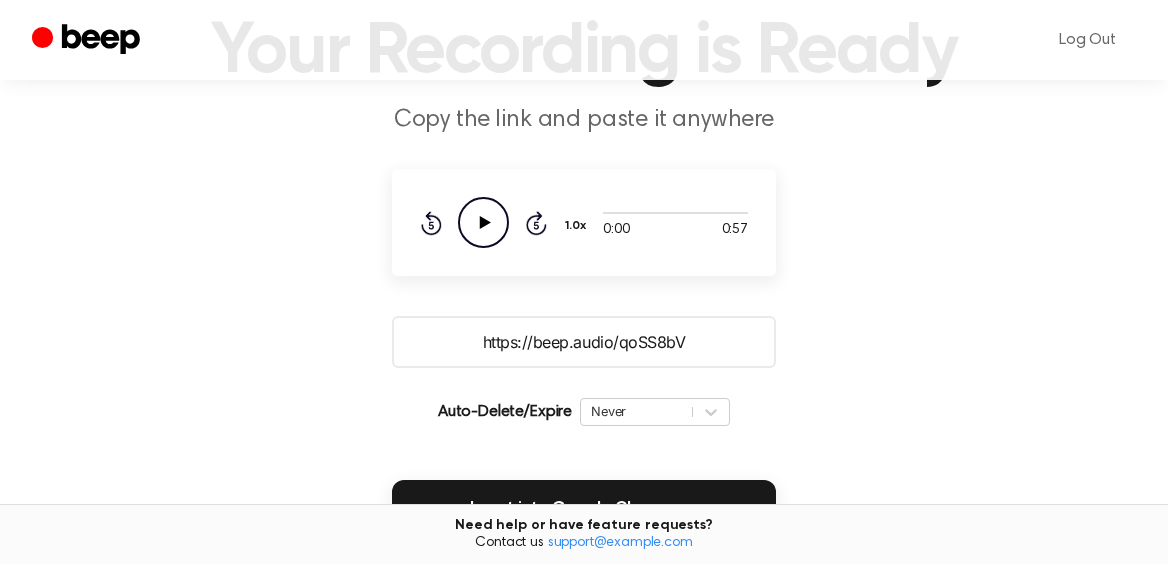 scroll, scrollTop: 156, scrollLeft: 0, axis: vertical 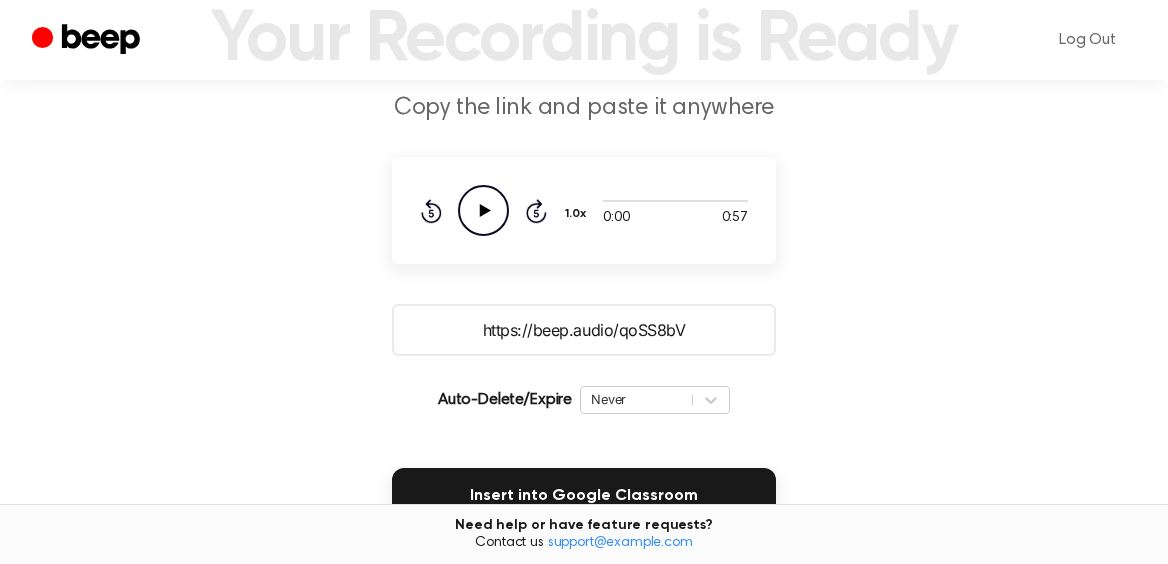 click on "https://beep.audio/qoSS8bV" at bounding box center [584, 330] 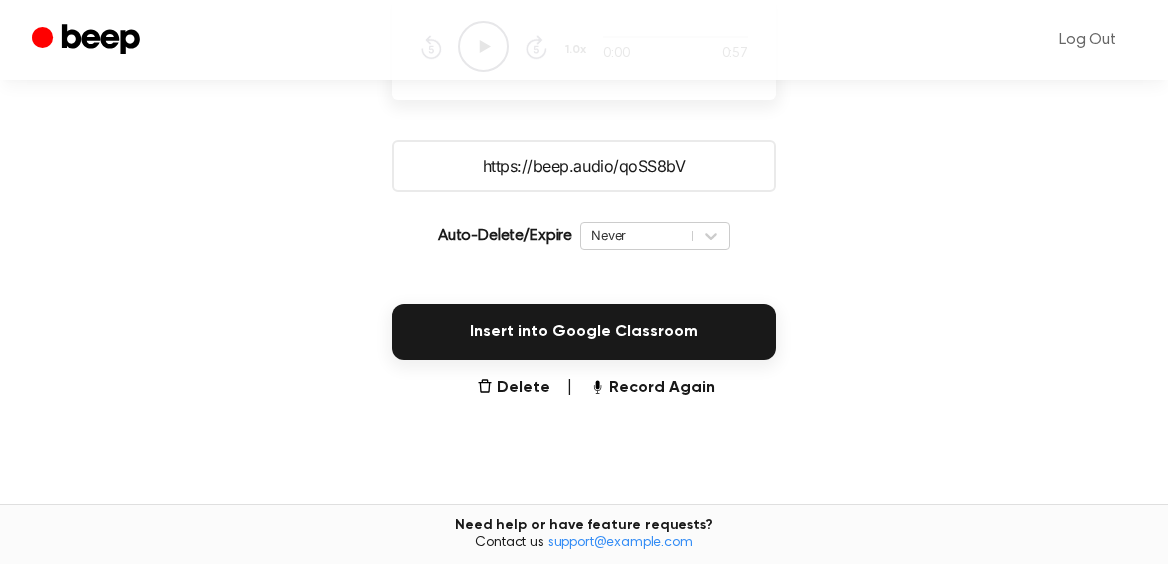 scroll, scrollTop: 0, scrollLeft: 0, axis: both 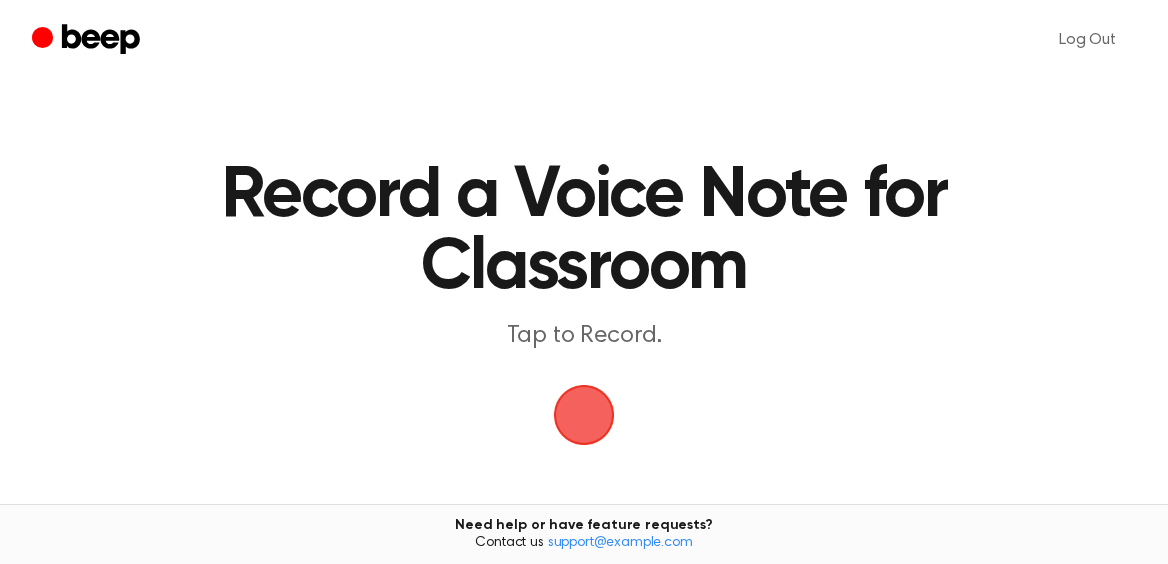 click 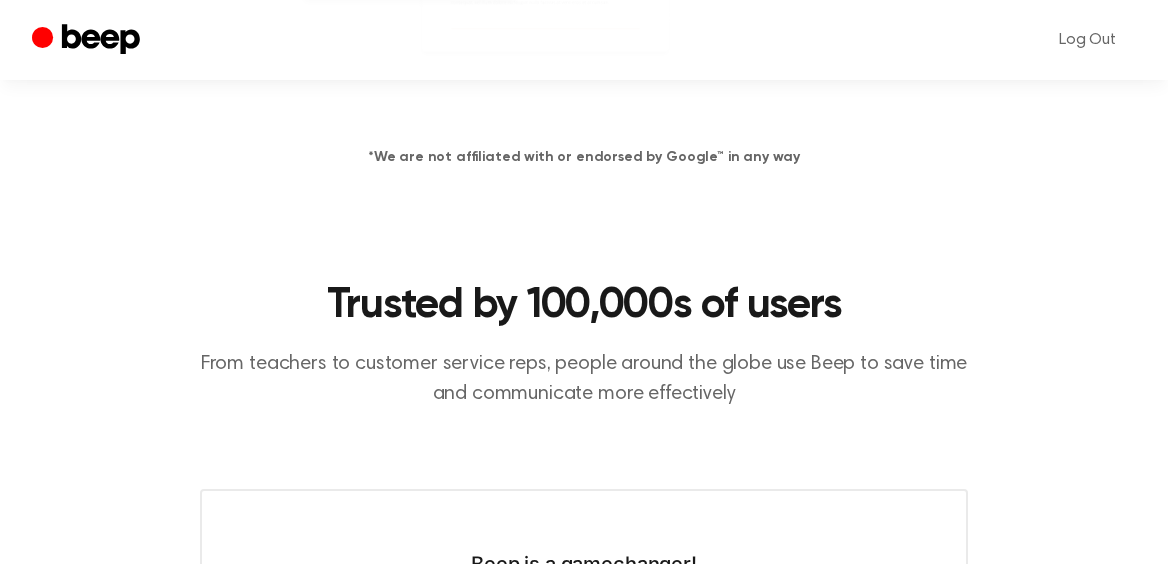 scroll, scrollTop: 636, scrollLeft: 0, axis: vertical 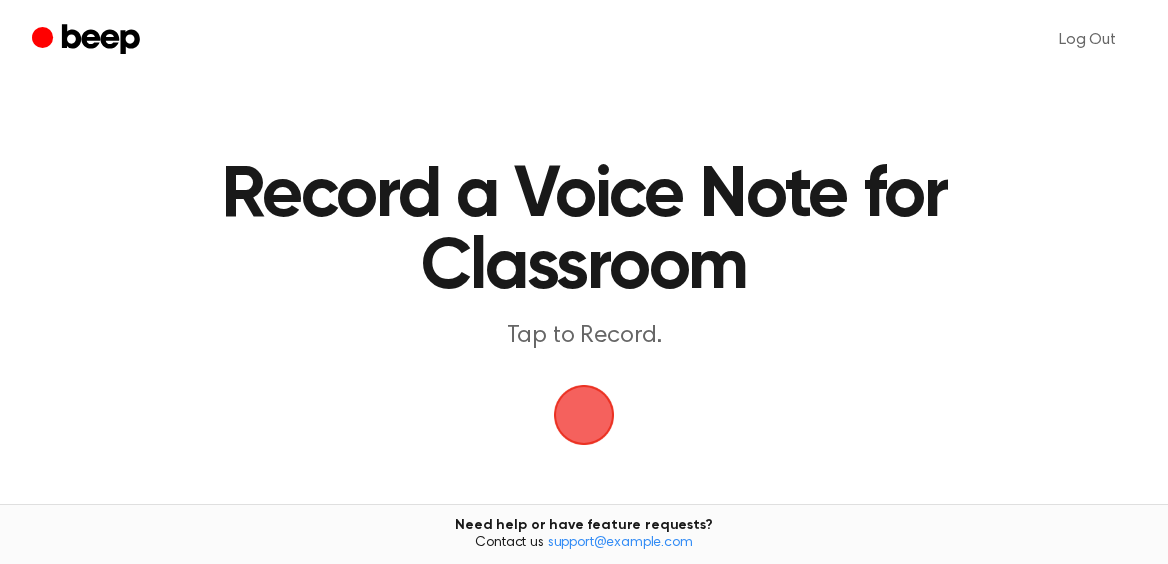 click at bounding box center [584, 415] 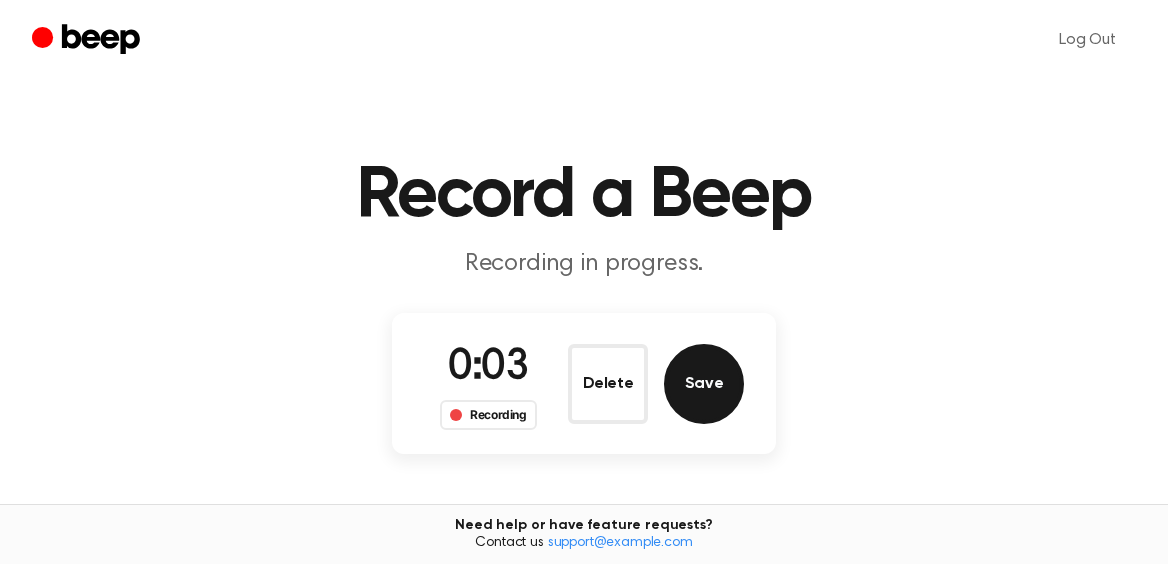 click on "Save" at bounding box center (704, 384) 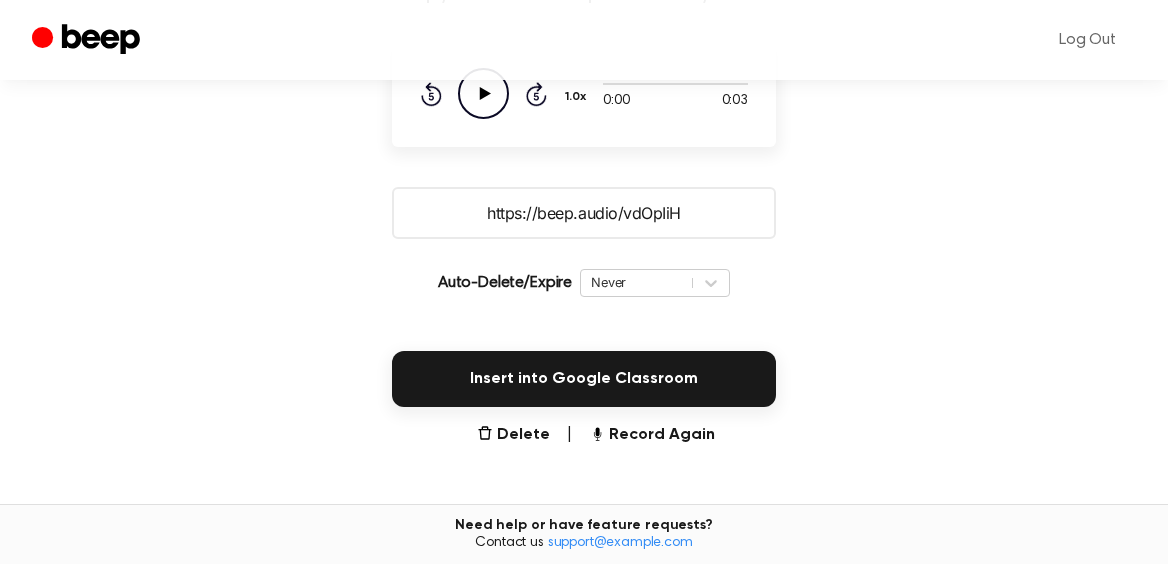 scroll, scrollTop: 280, scrollLeft: 0, axis: vertical 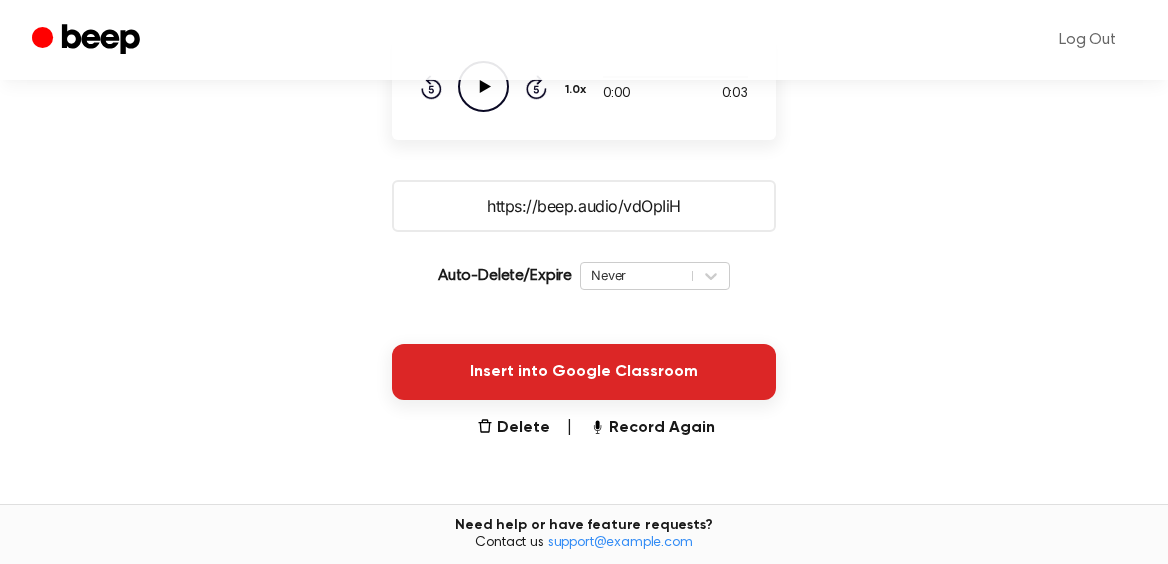 click on "Insert into Google Classroom" at bounding box center (584, 372) 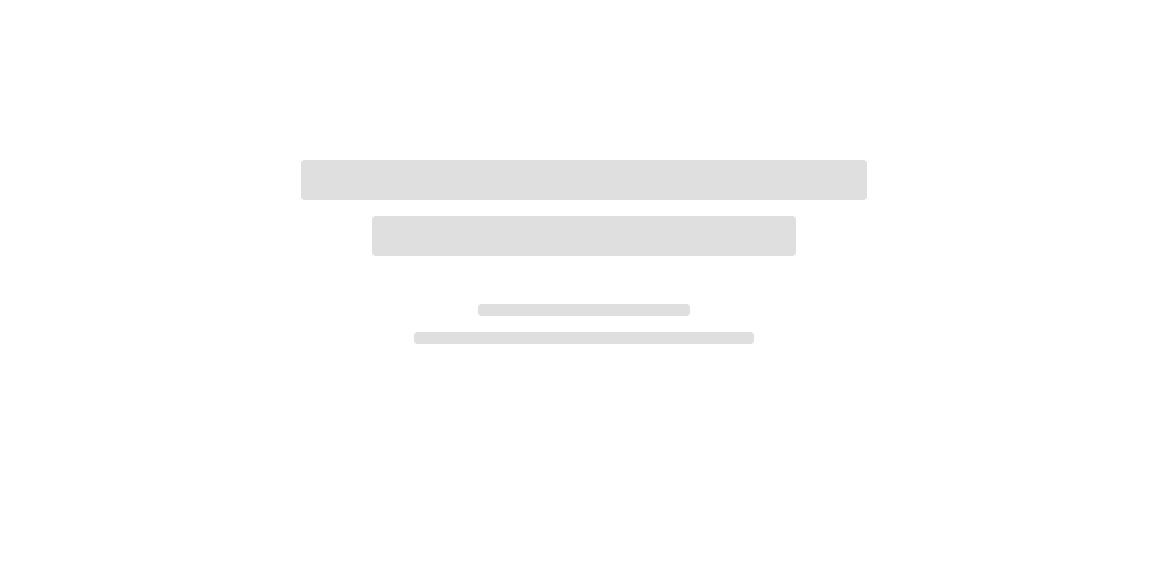 scroll, scrollTop: 0, scrollLeft: 0, axis: both 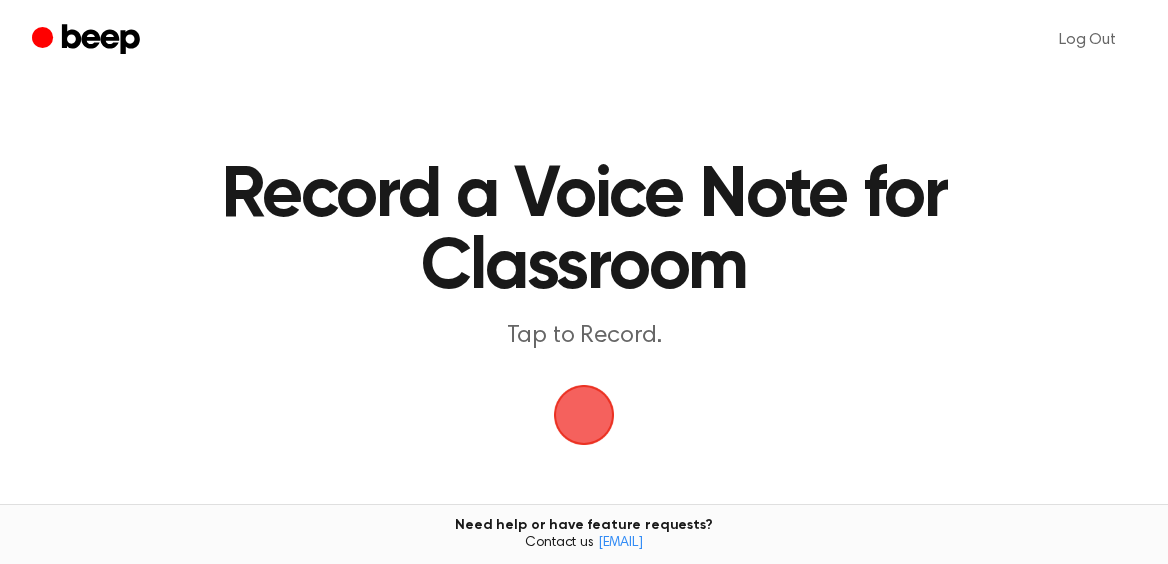 click at bounding box center [584, 415] 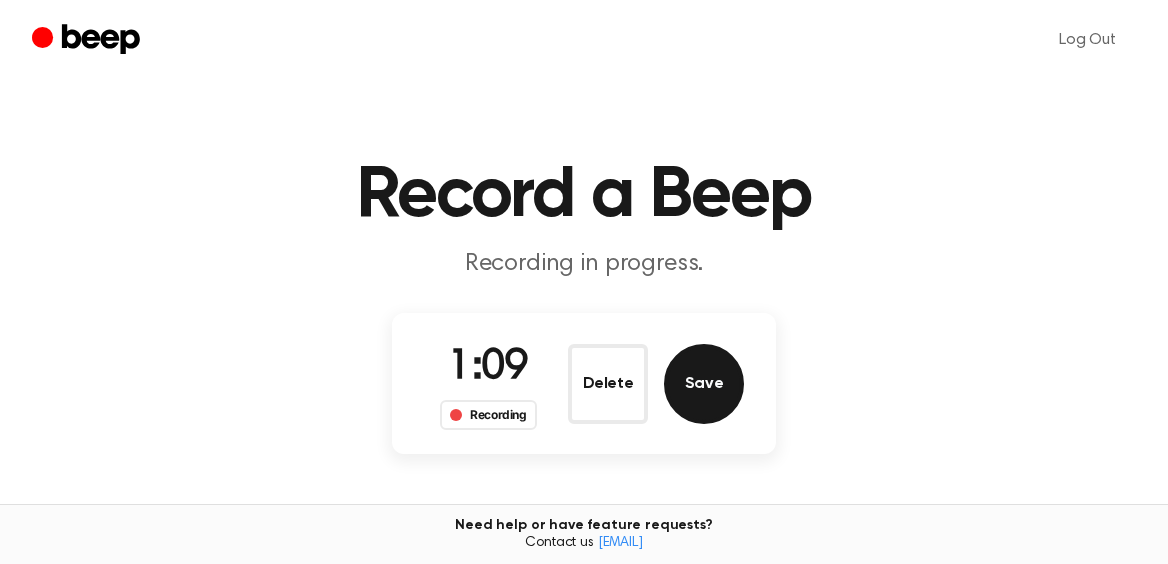 click on "Save" at bounding box center (704, 384) 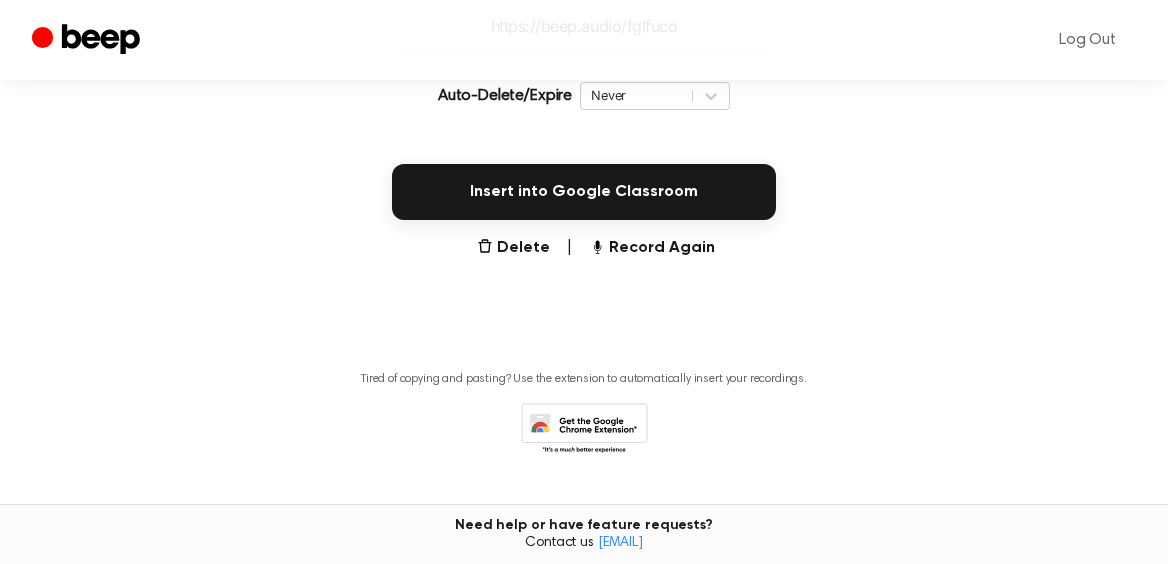 scroll, scrollTop: 460, scrollLeft: 0, axis: vertical 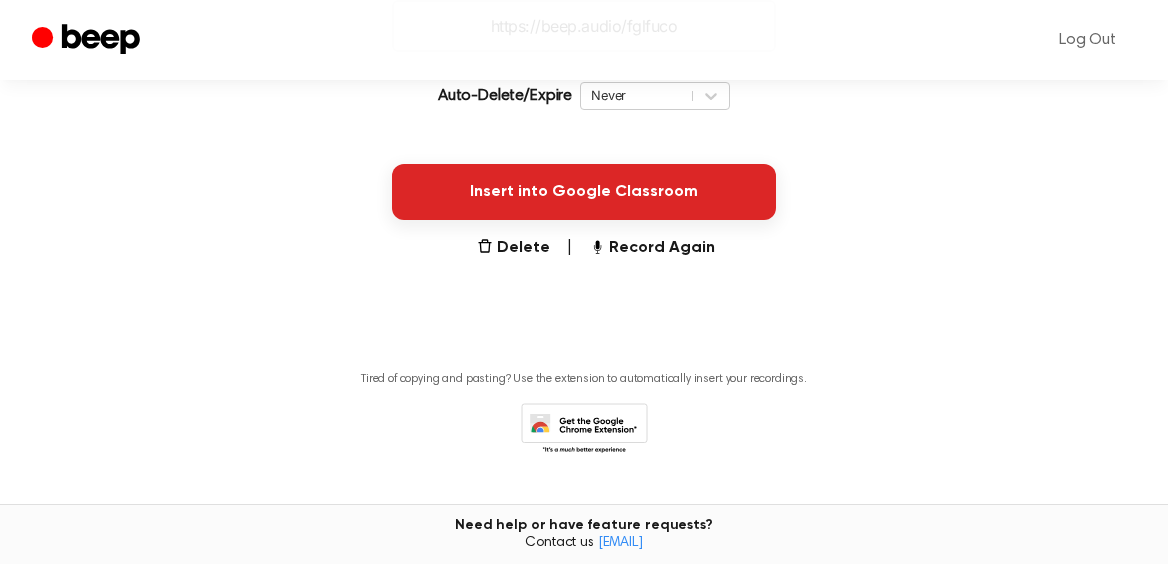 click on "Insert into Google Classroom" at bounding box center [584, 192] 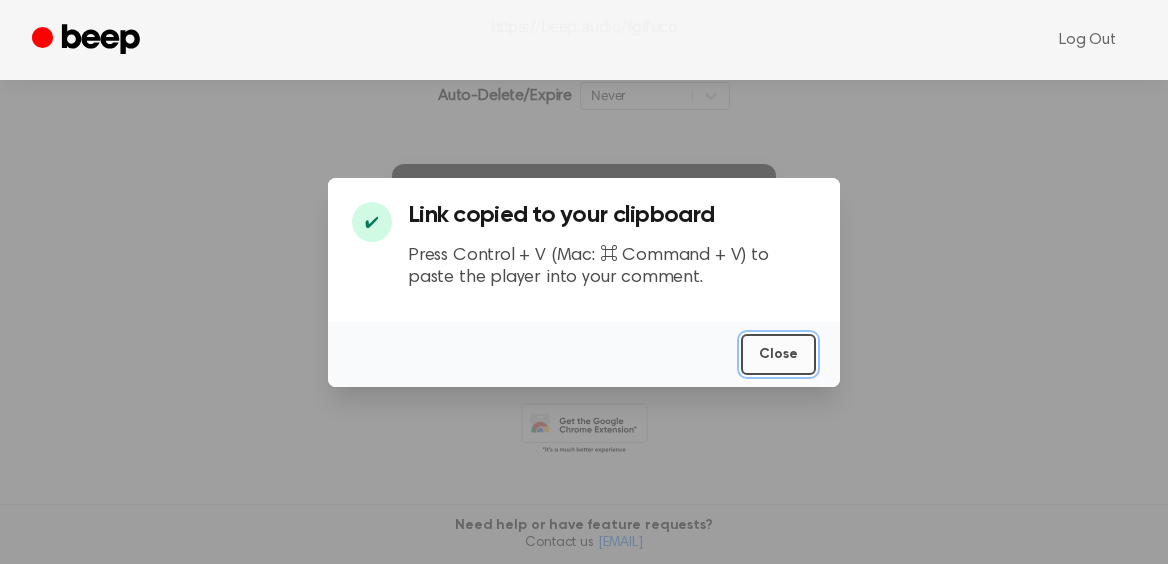 click on "Close" at bounding box center [778, 354] 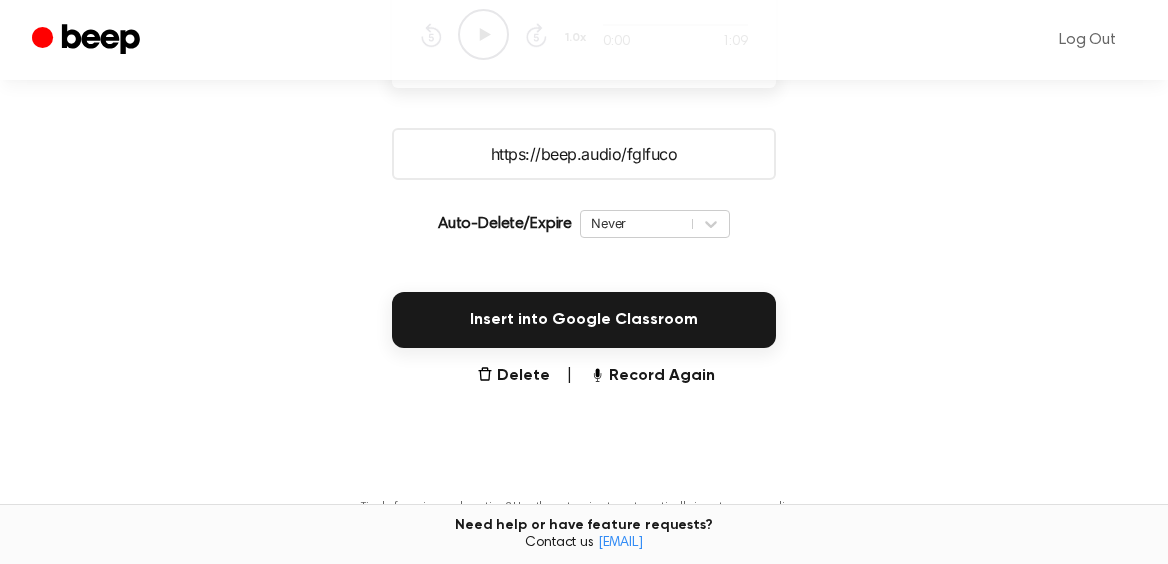 scroll, scrollTop: 314, scrollLeft: 0, axis: vertical 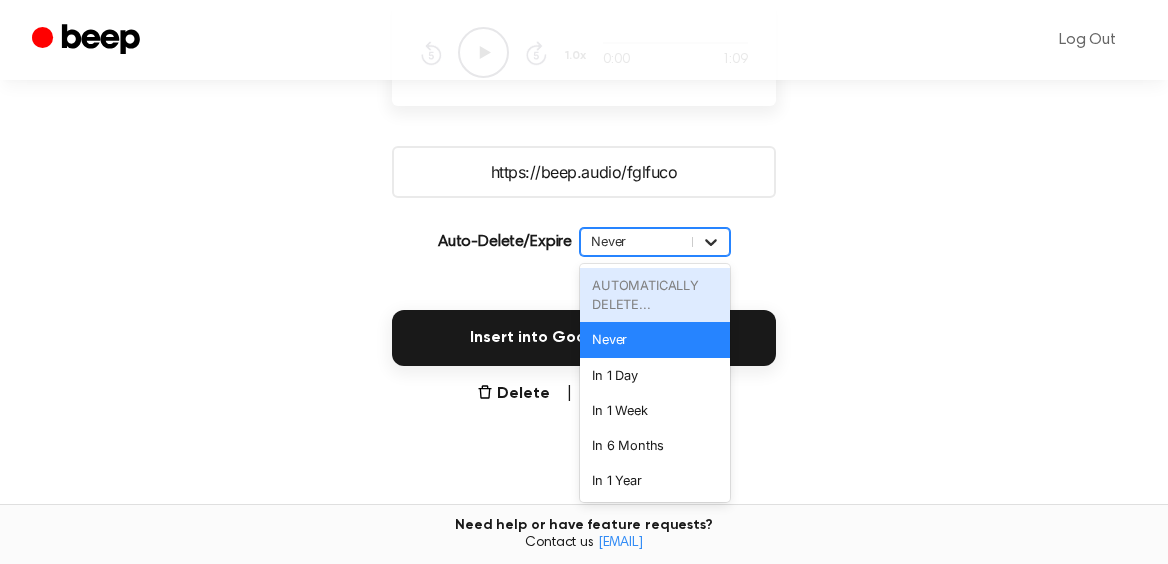 click 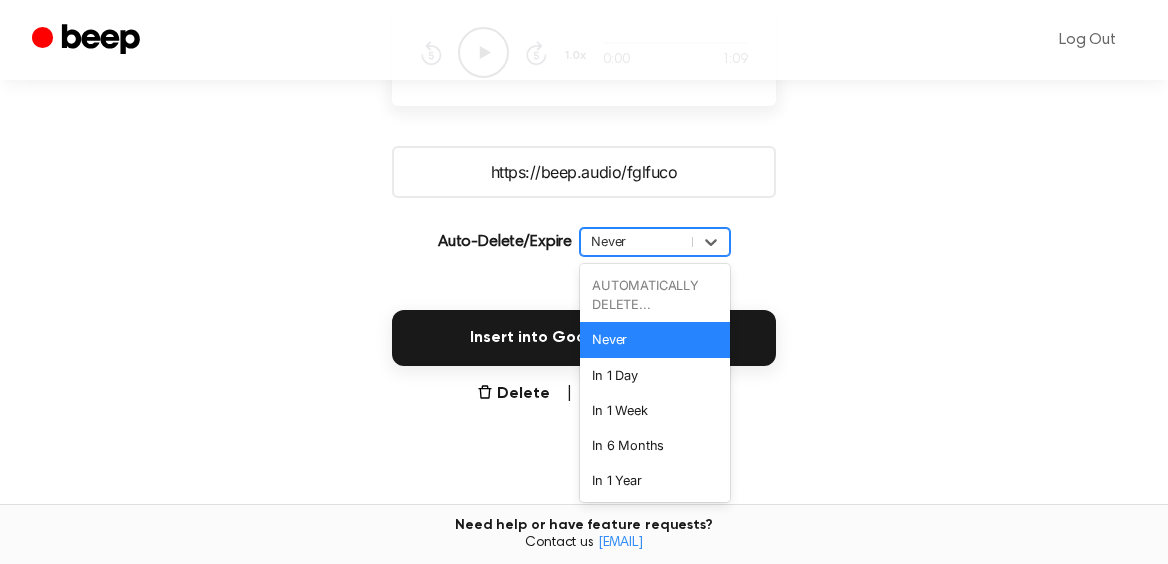 click on "Never" at bounding box center (655, 339) 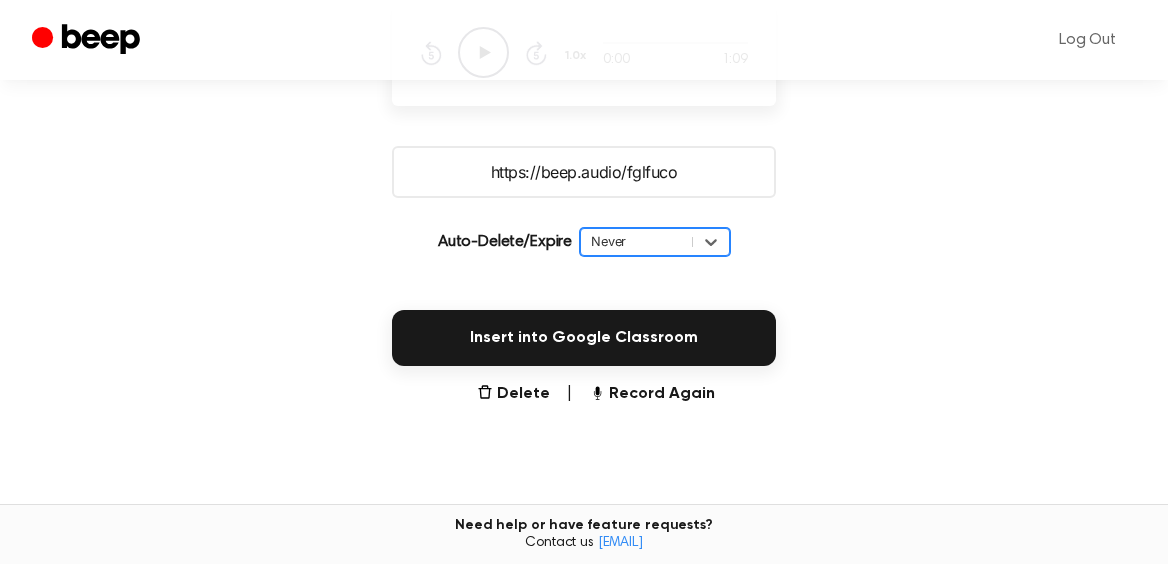 click on "Insert into Google Classroom" at bounding box center [584, 326] 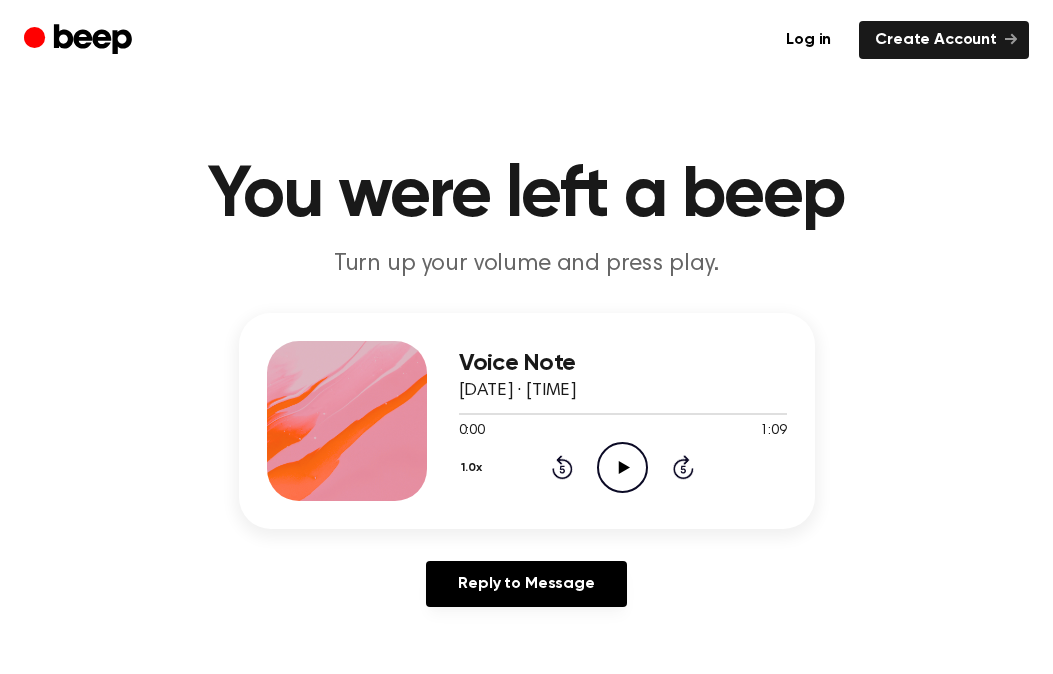 scroll, scrollTop: 0, scrollLeft: 0, axis: both 